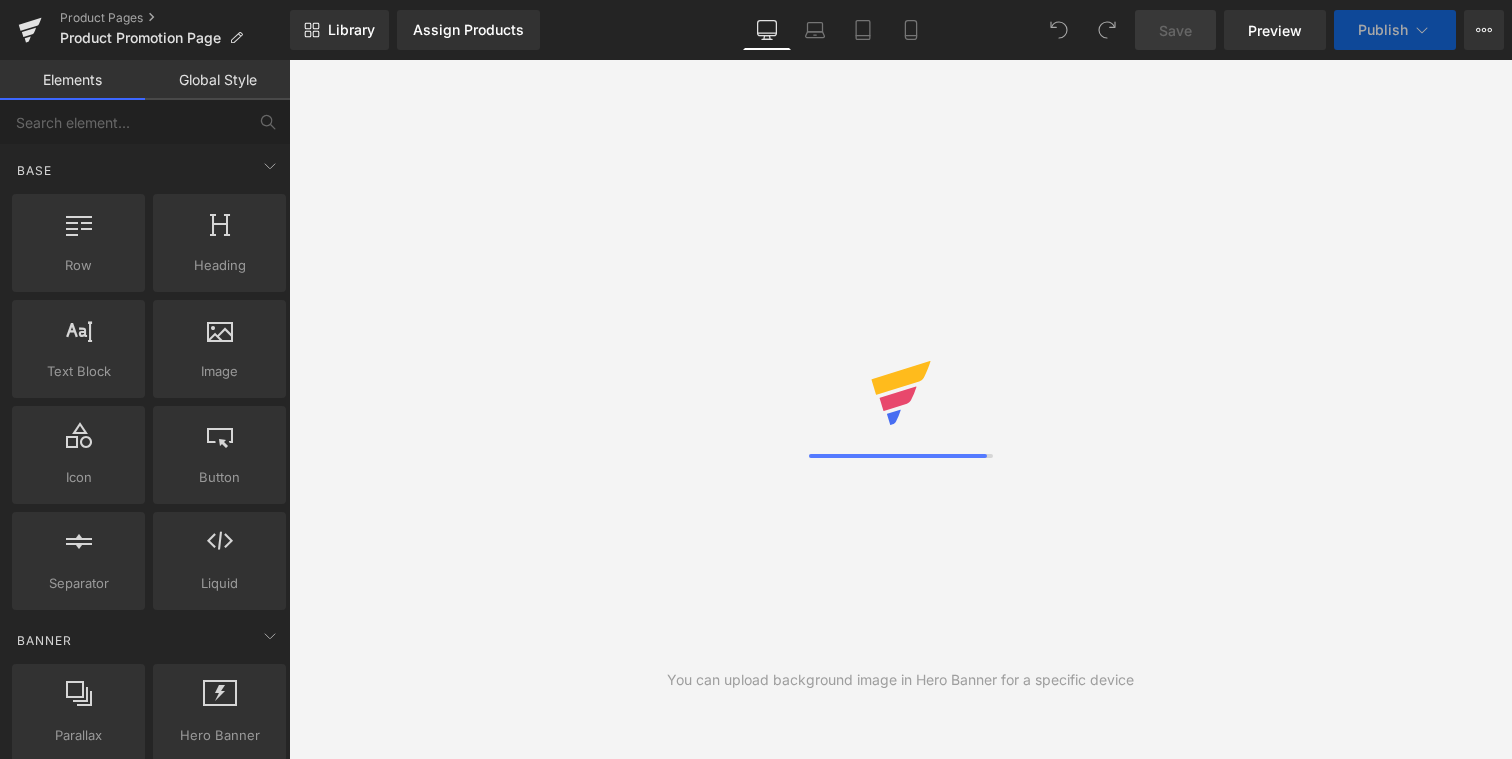 scroll, scrollTop: 0, scrollLeft: 0, axis: both 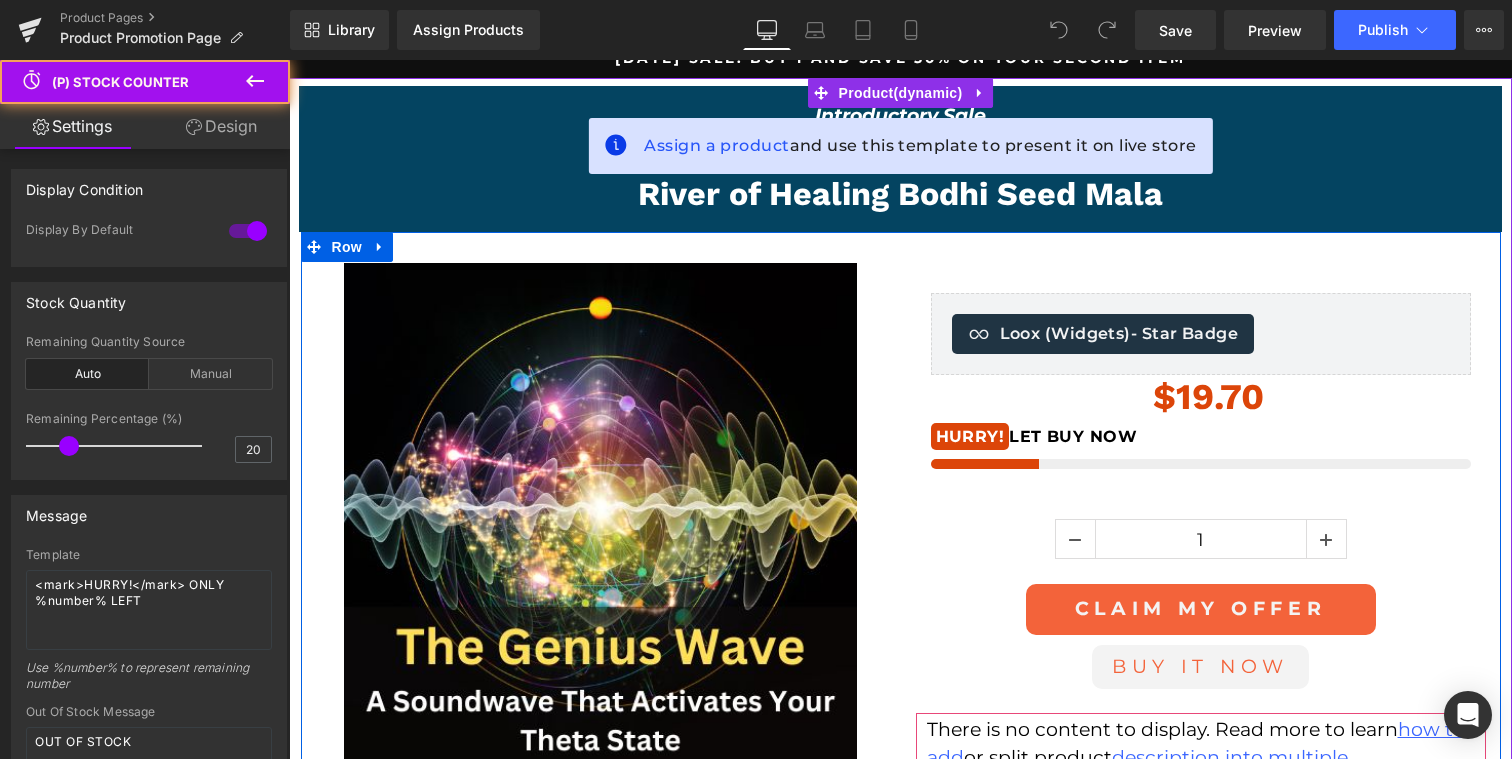 click on "HURRY!  LET BUY NOW" at bounding box center (1201, 437) 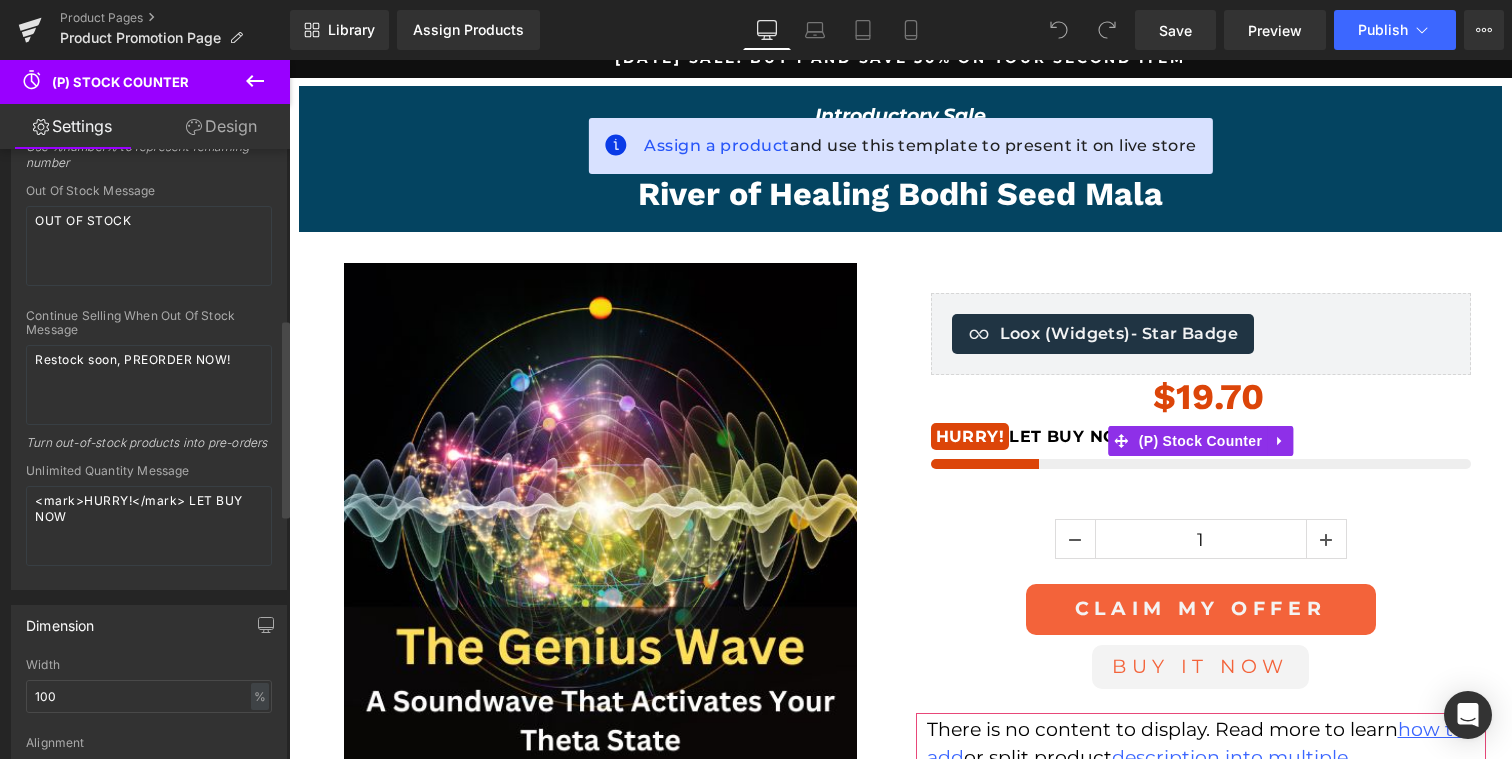 scroll, scrollTop: 534, scrollLeft: 0, axis: vertical 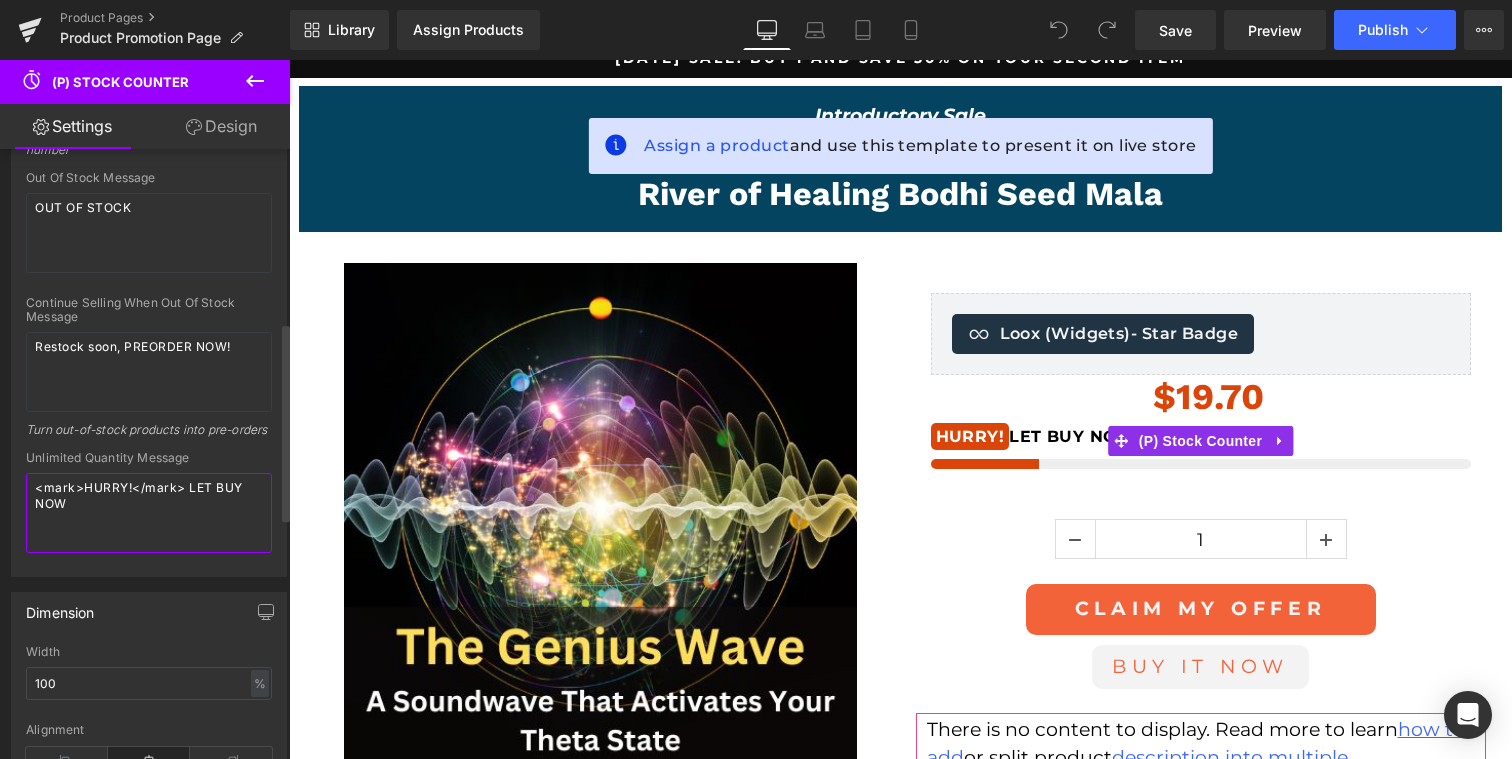 click on "<mark>HURRY!</mark> LET BUY NOW" at bounding box center [149, 513] 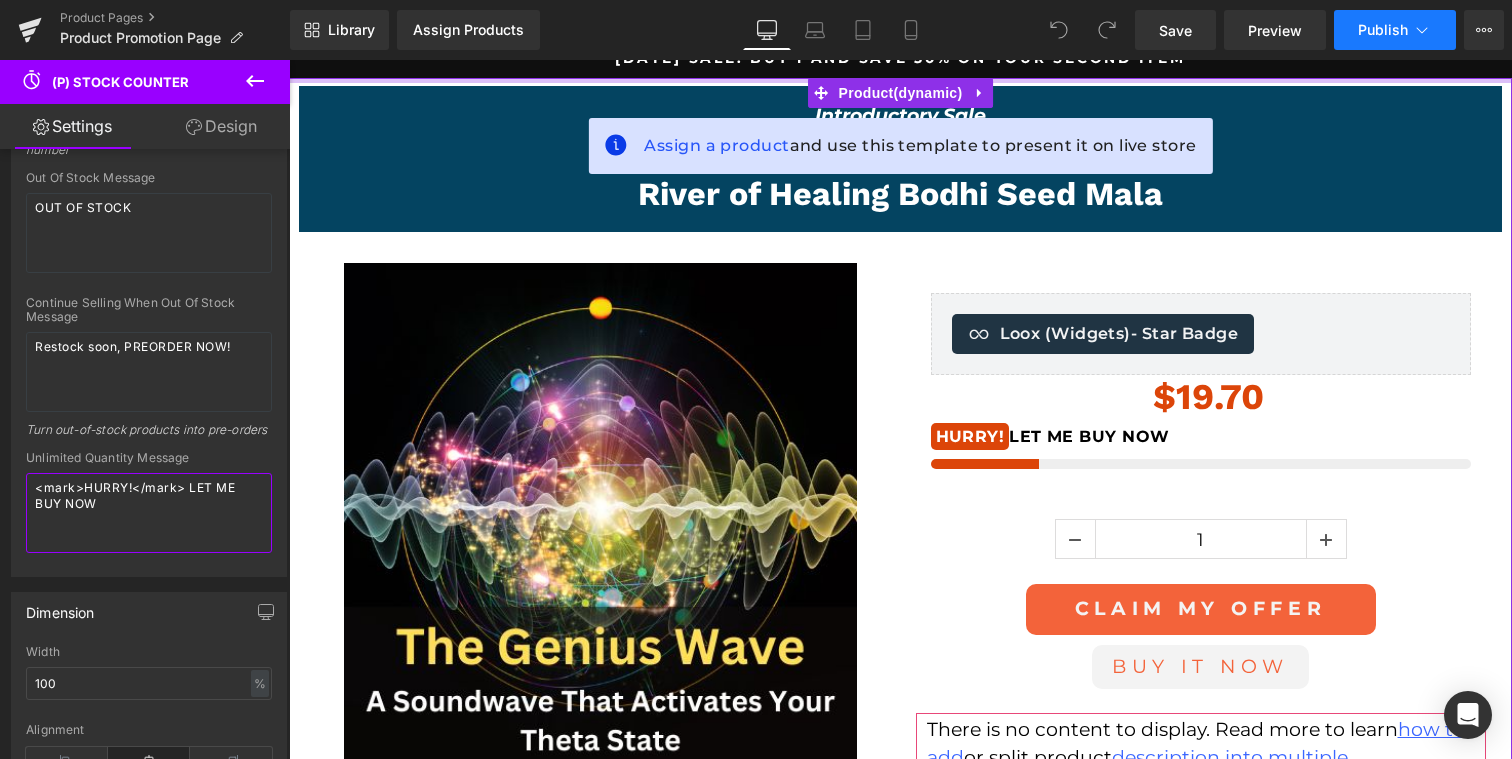 type on "<mark>HURRY!</mark> LET ME BUY NOW" 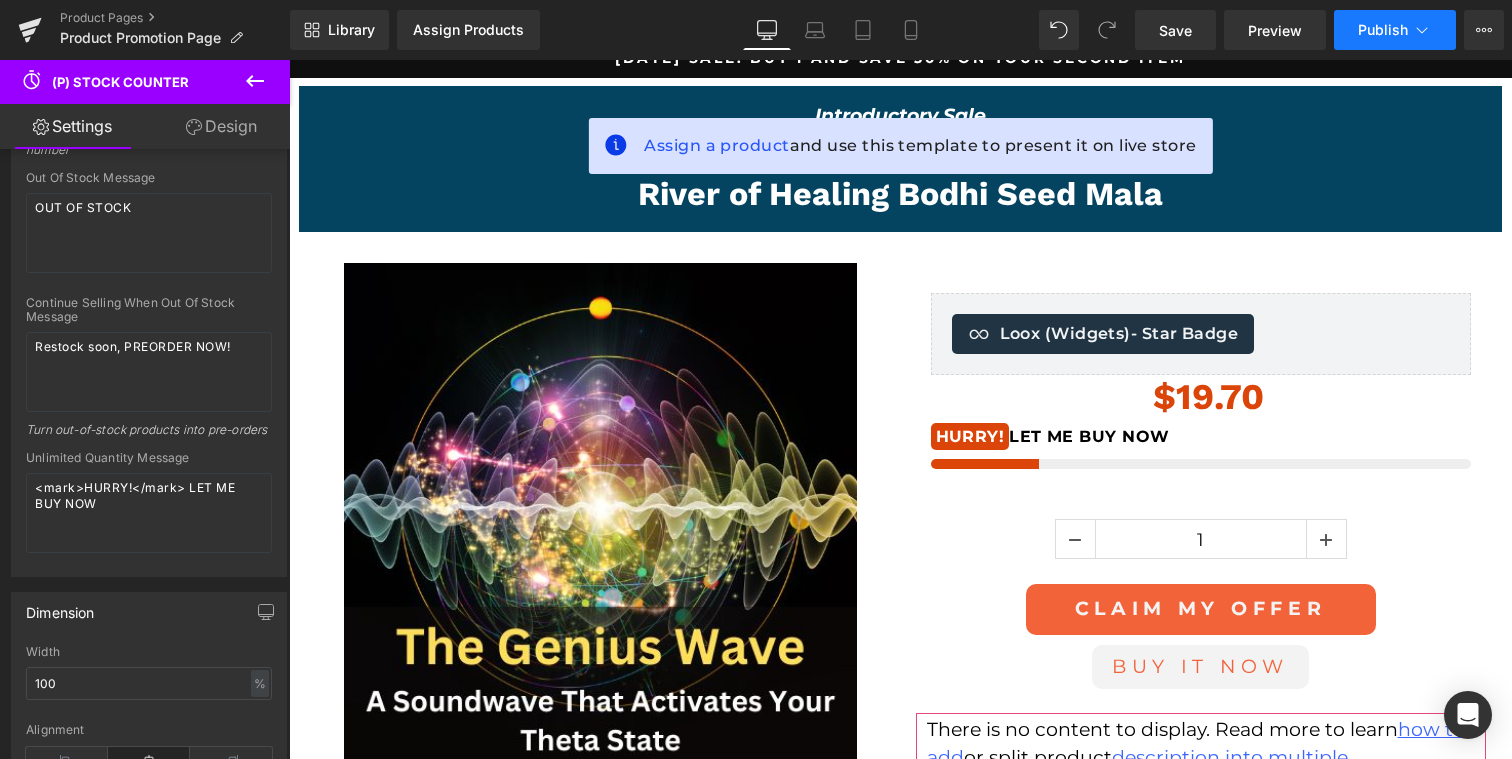 click on "Publish" at bounding box center (1383, 30) 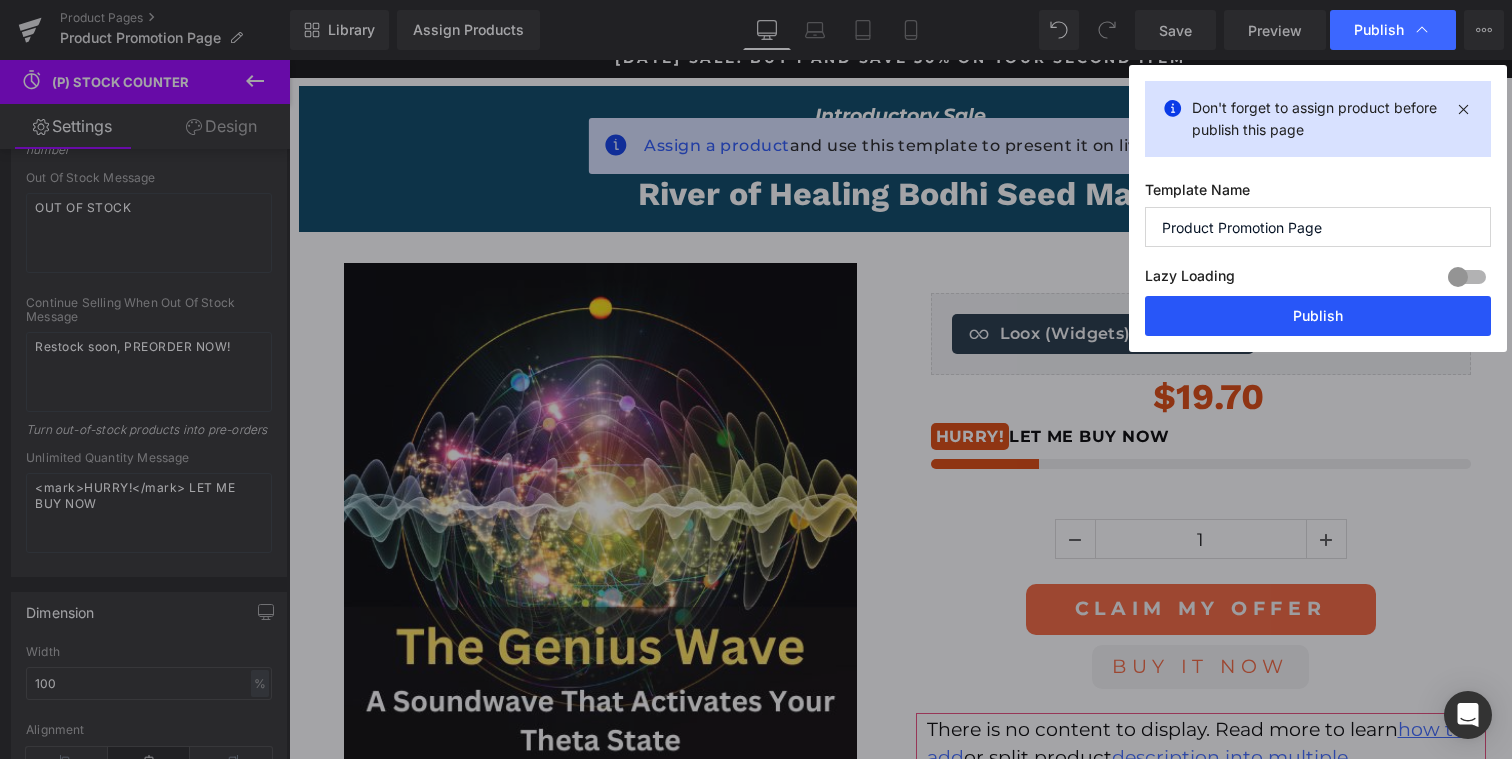 drag, startPoint x: 1275, startPoint y: 333, endPoint x: 986, endPoint y: 272, distance: 295.36755 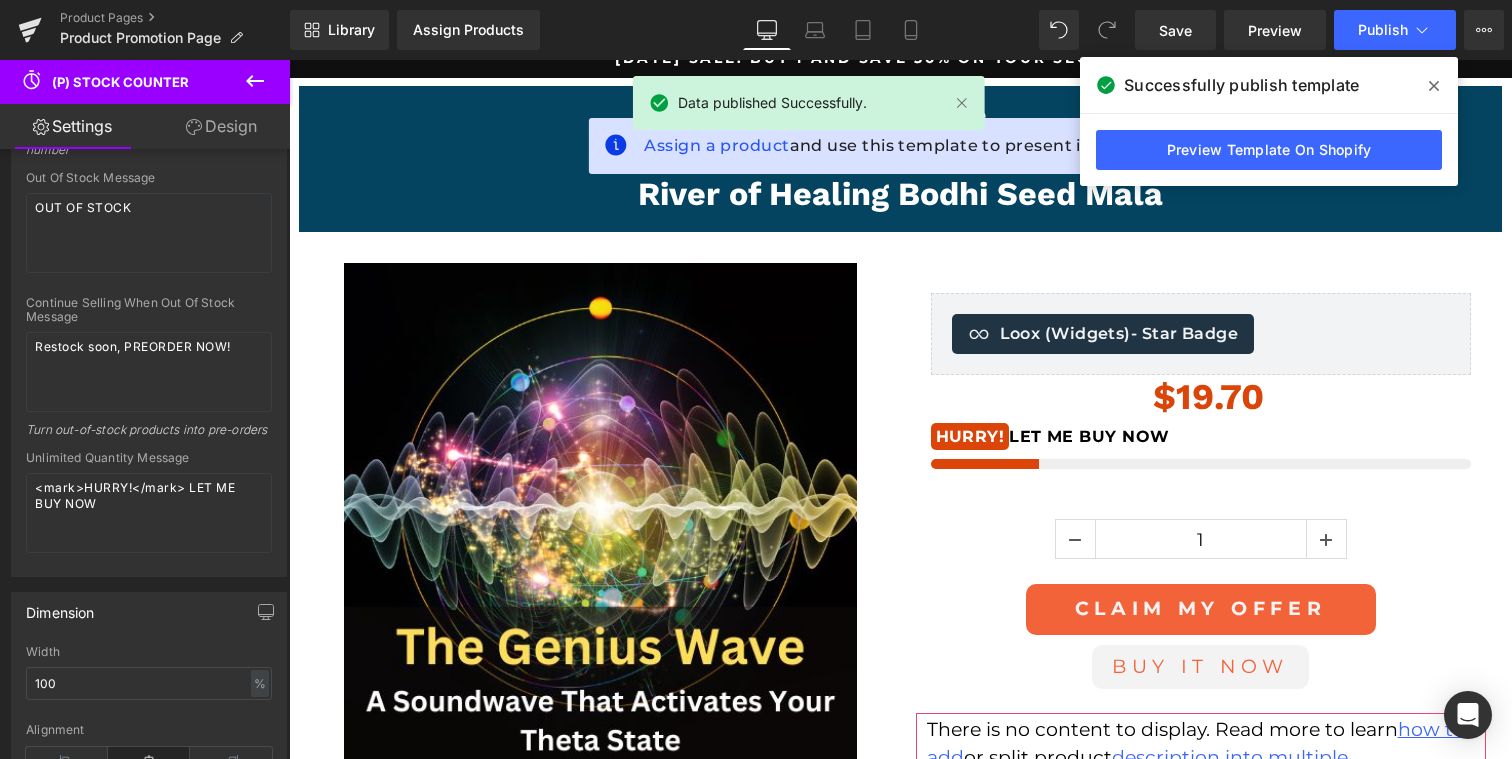 click at bounding box center (1434, 86) 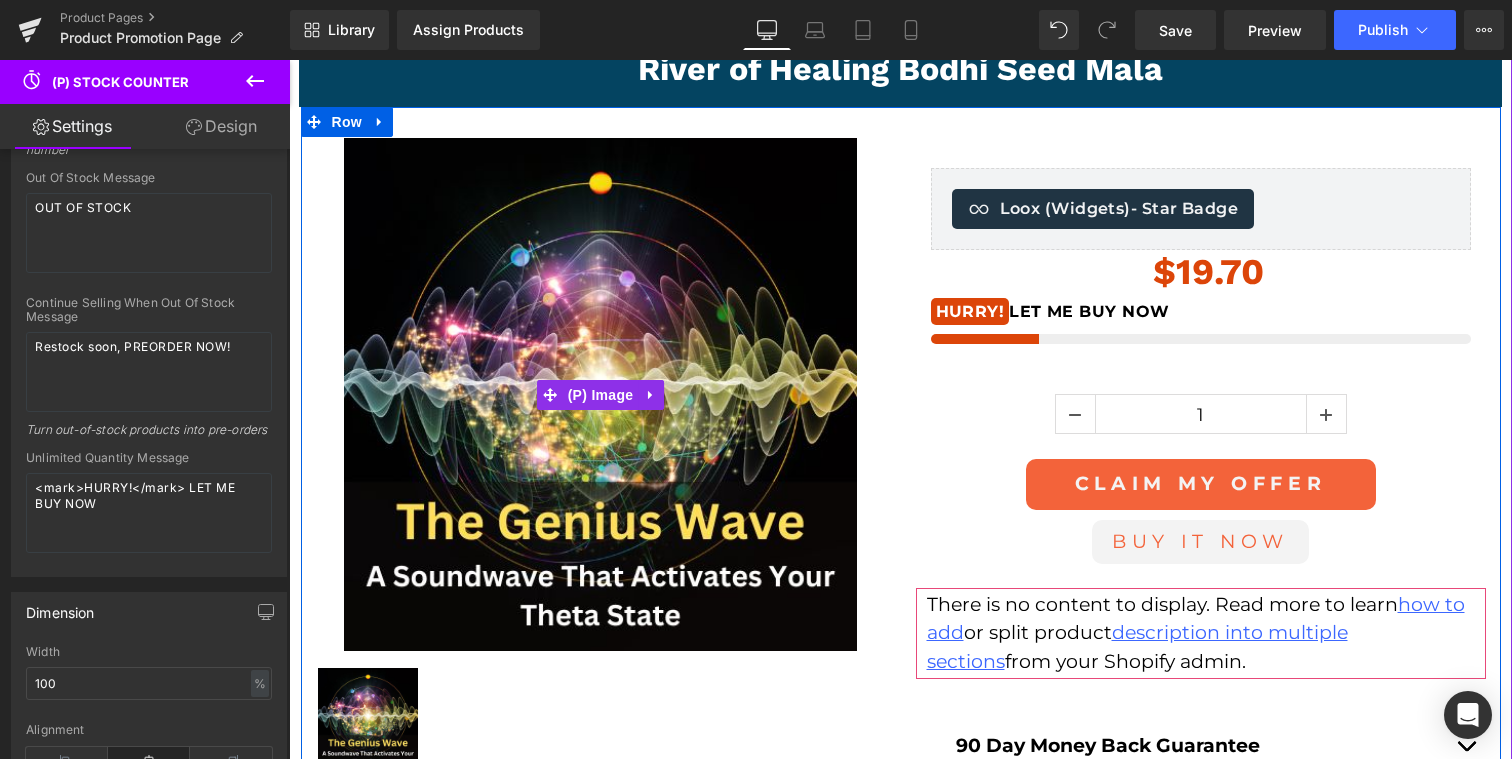 scroll, scrollTop: 304, scrollLeft: 0, axis: vertical 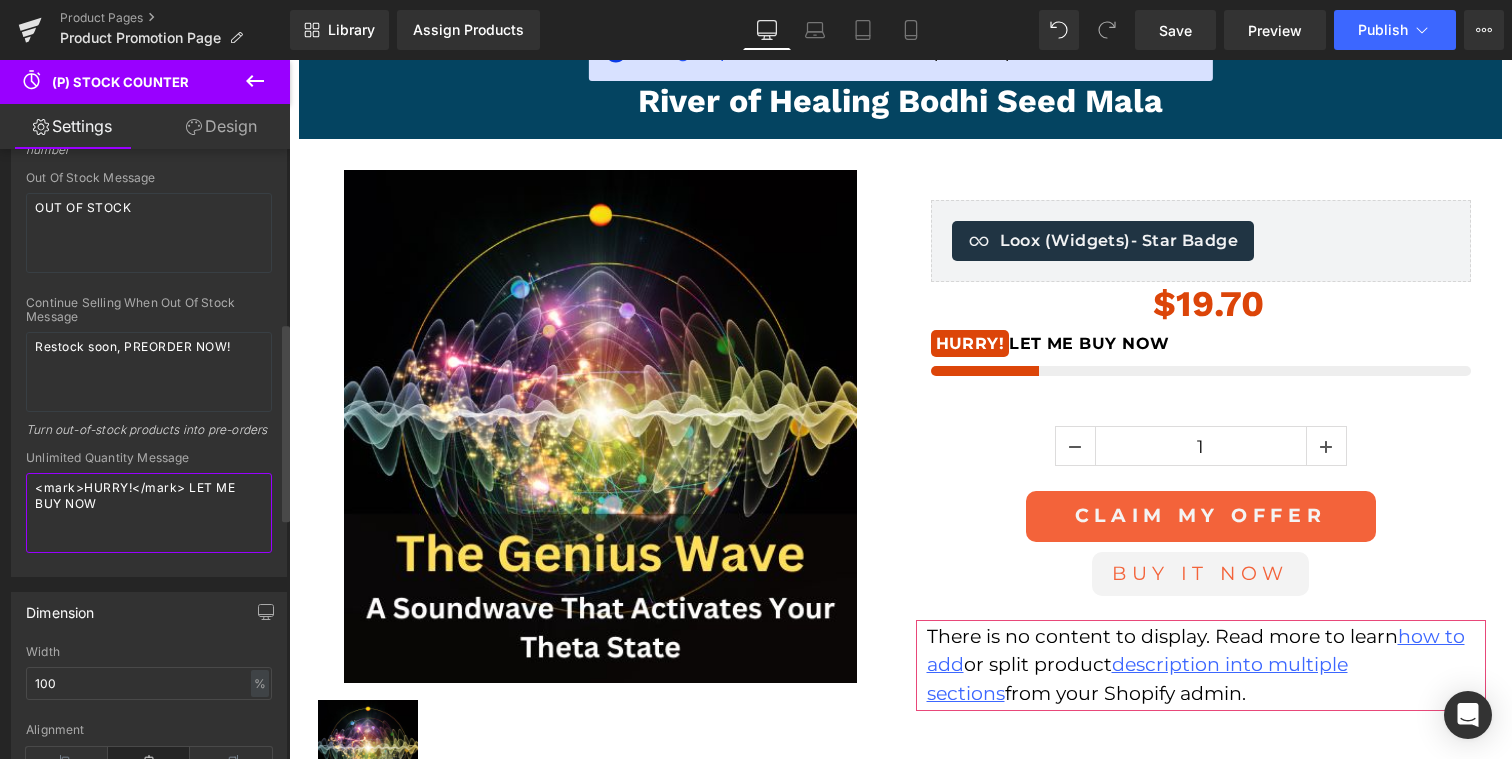 click on "<mark>HURRY!</mark> LET ME BUY NOW" at bounding box center (149, 513) 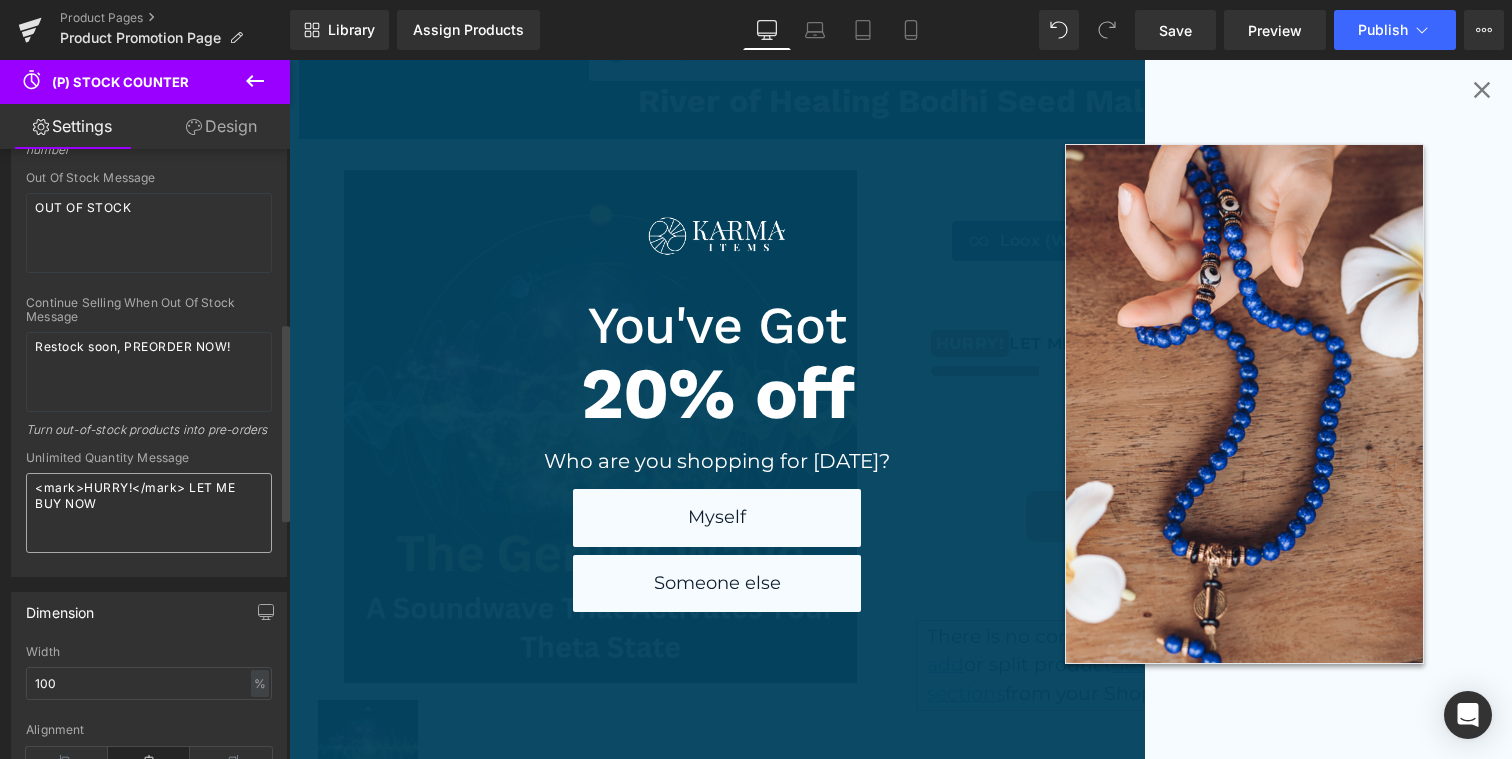 drag, startPoint x: 225, startPoint y: 504, endPoint x: 204, endPoint y: 528, distance: 31.890438 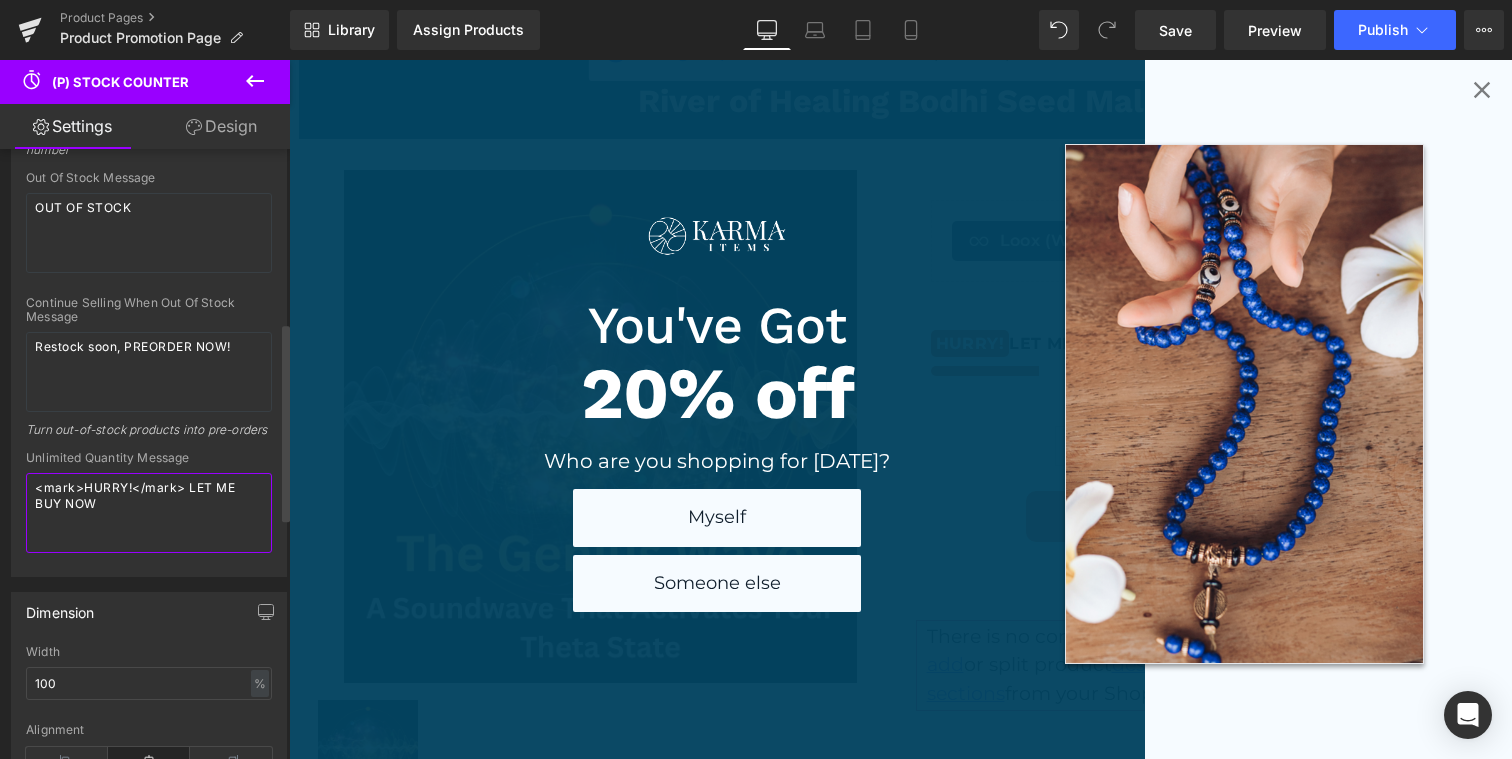 click on "<mark>HURRY!</mark> LET ME BUY NOW" at bounding box center [149, 513] 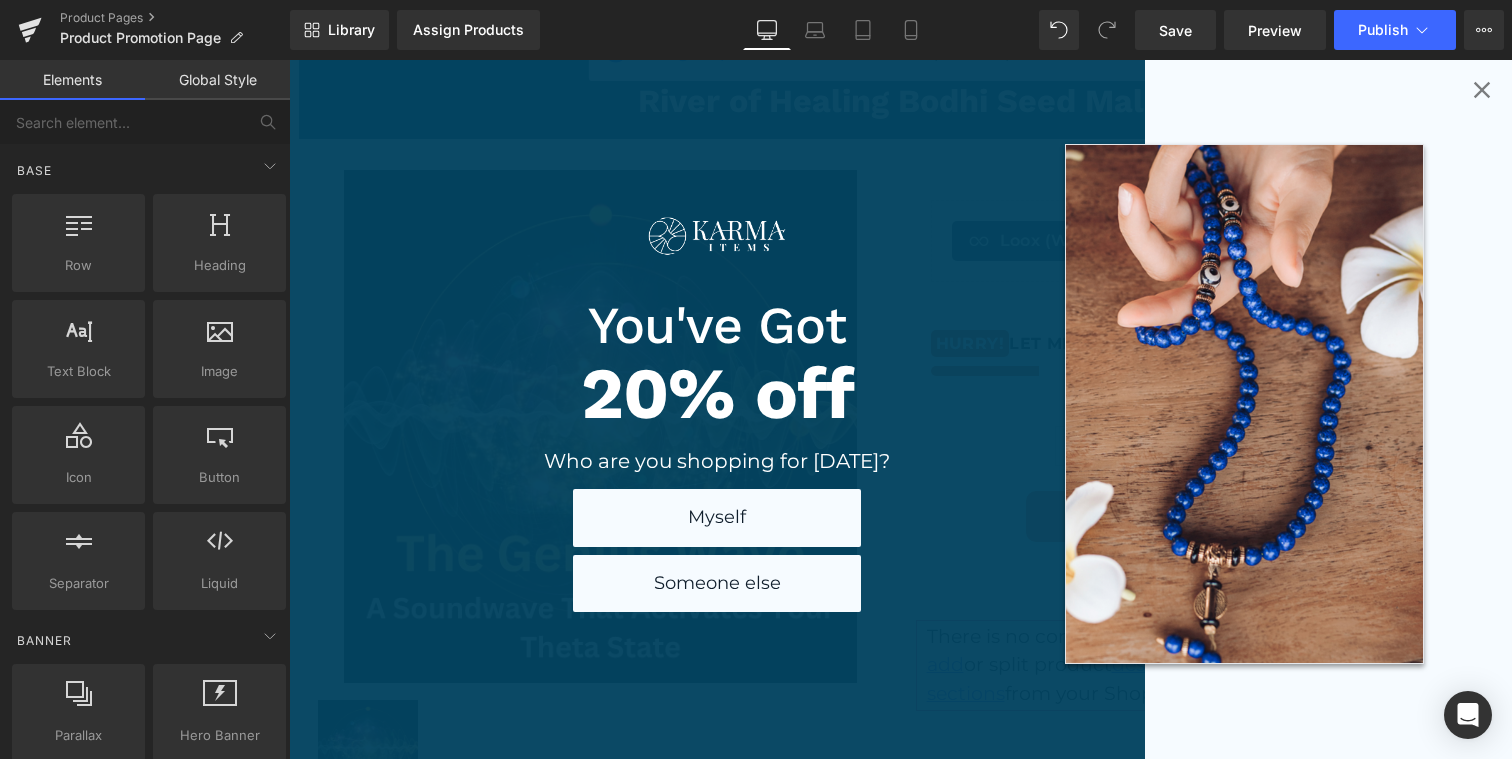 click 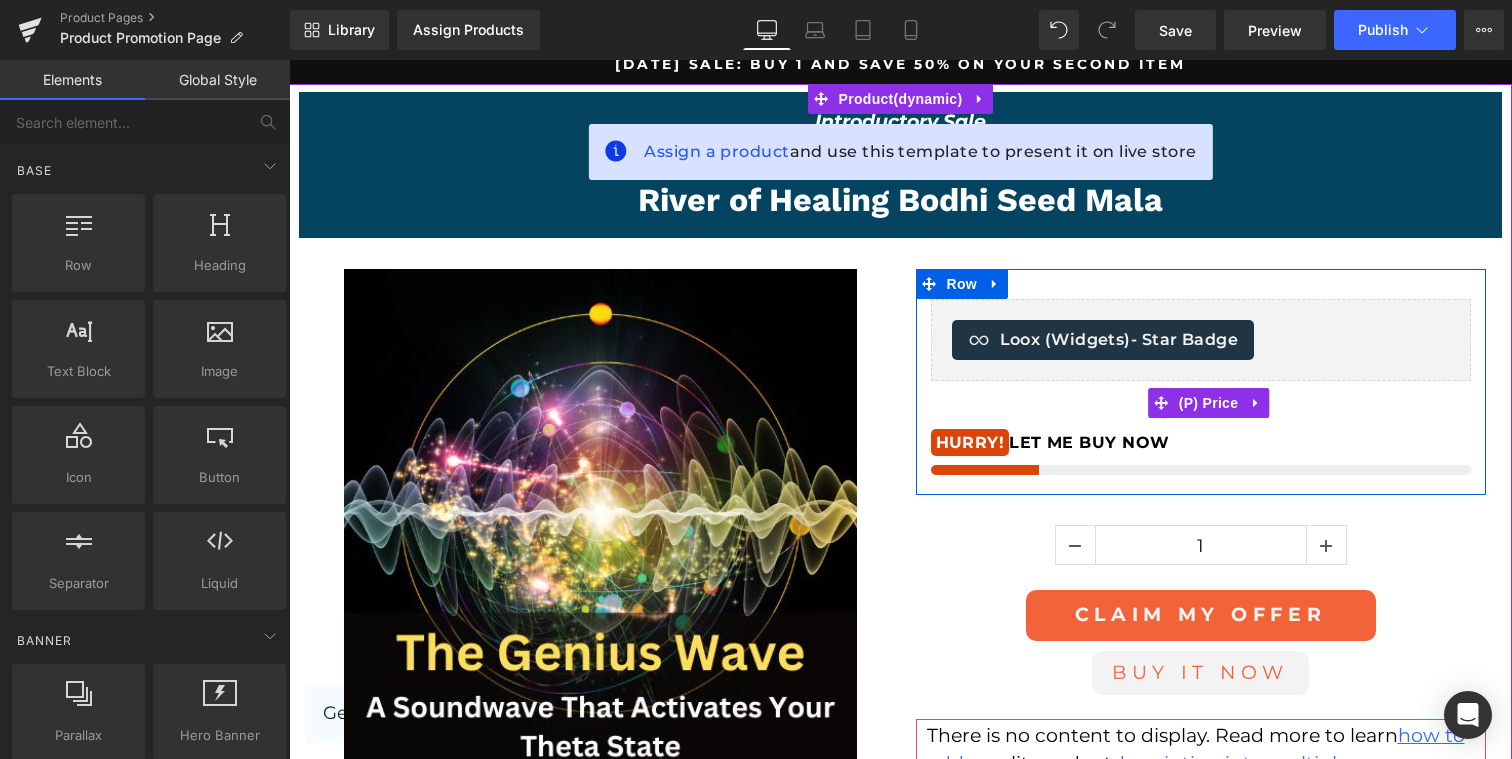 scroll, scrollTop: 0, scrollLeft: 0, axis: both 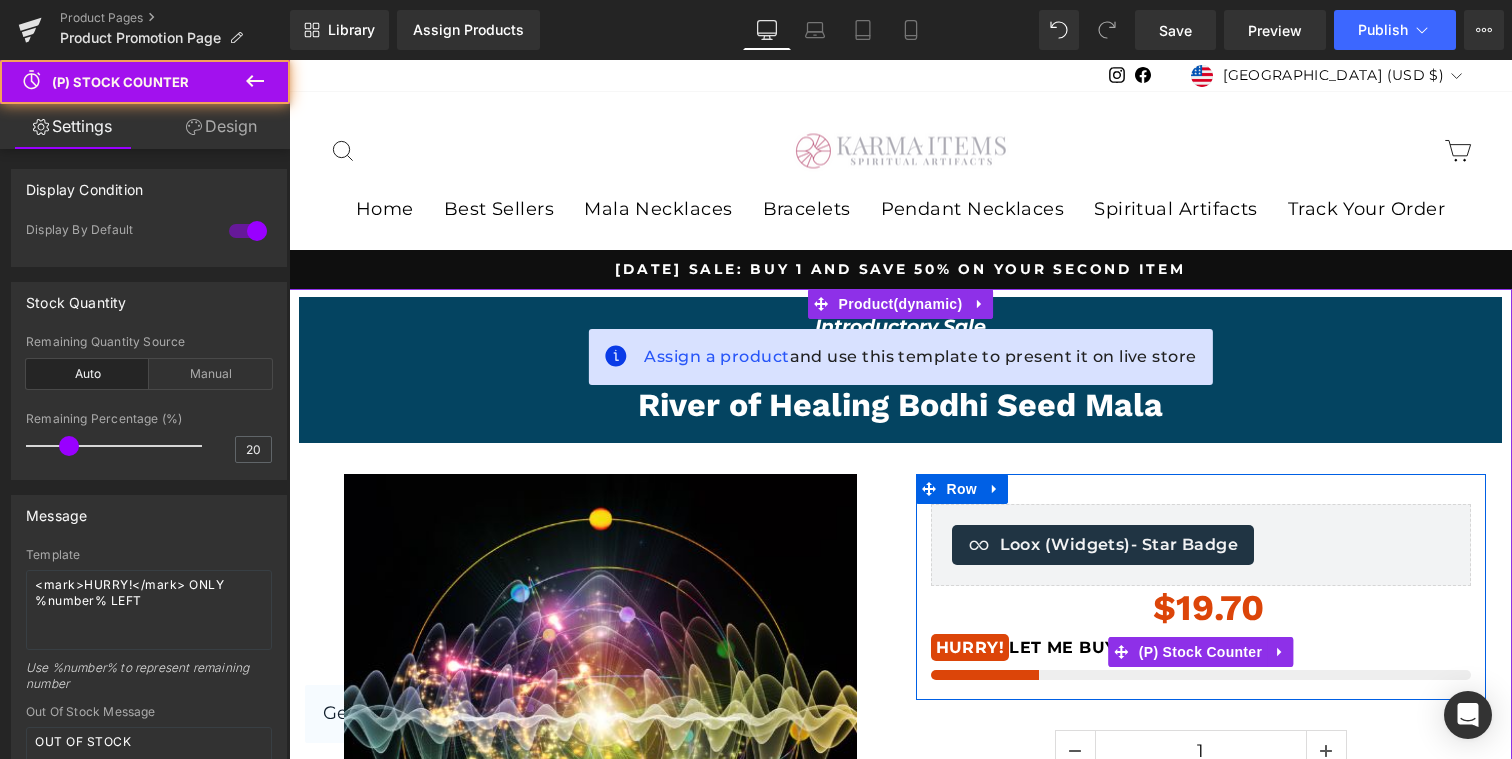 click on "no-track-quantity
HURRY!  LET ME BUY NOW" at bounding box center [1201, 658] 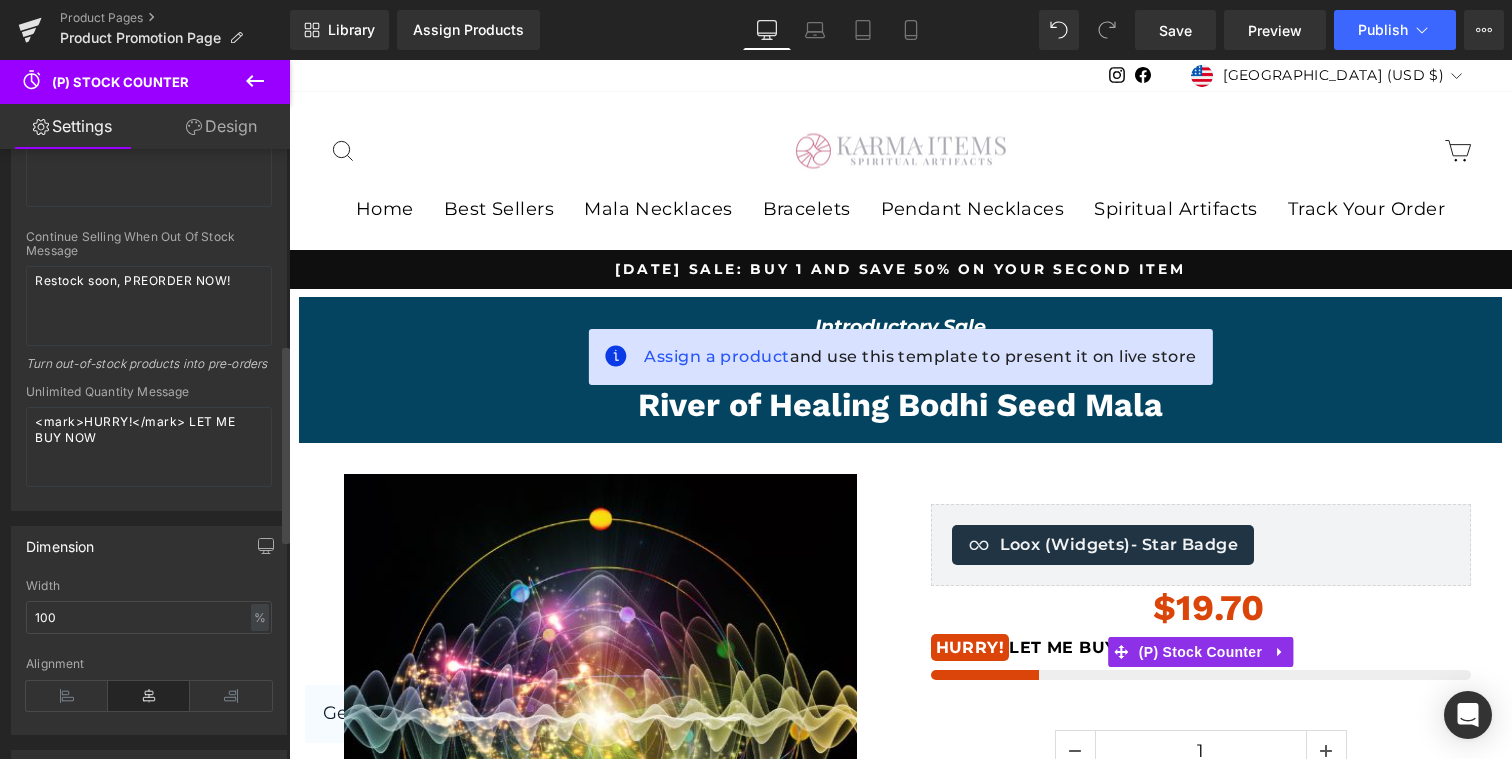 scroll, scrollTop: 601, scrollLeft: 0, axis: vertical 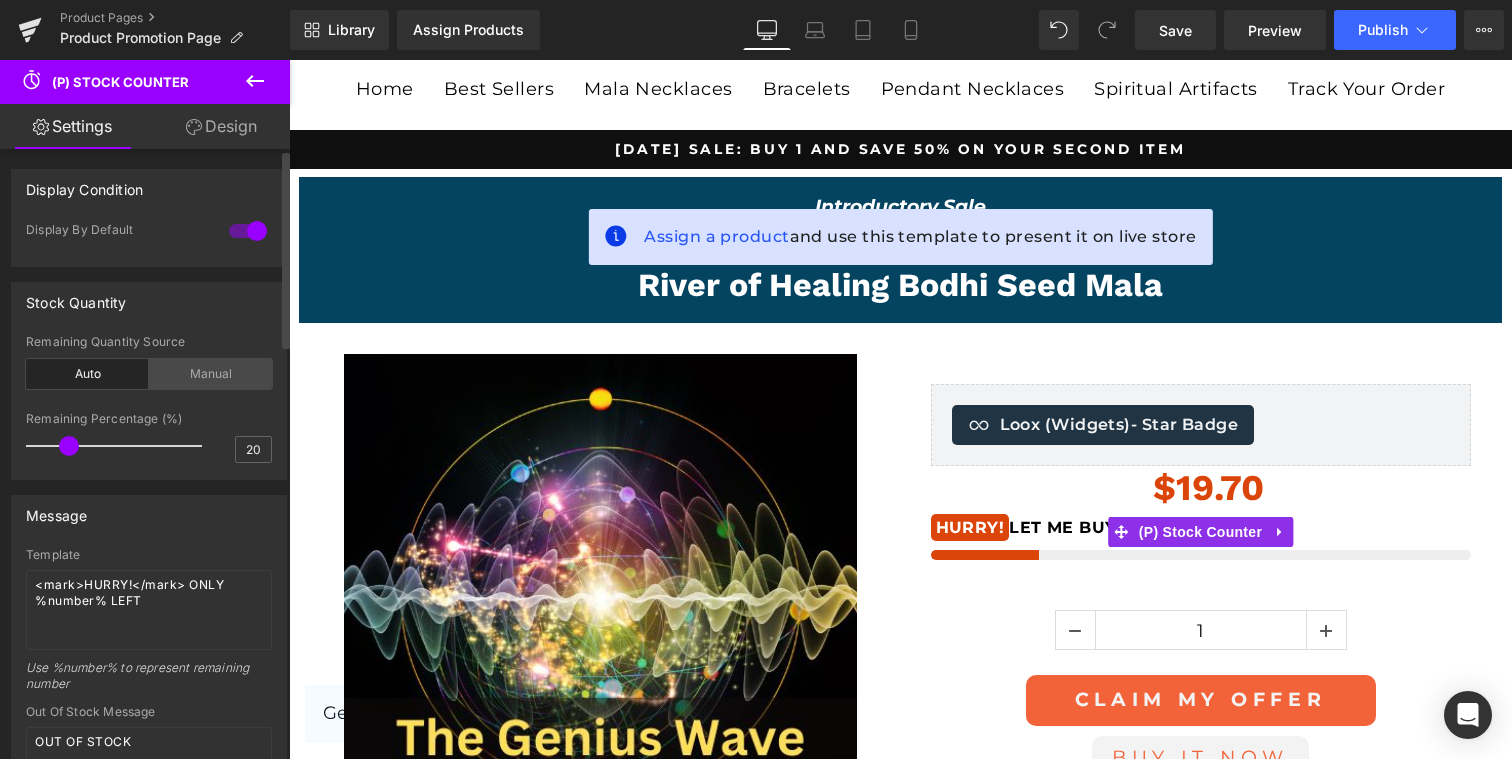 click on "Manual" at bounding box center (210, 374) 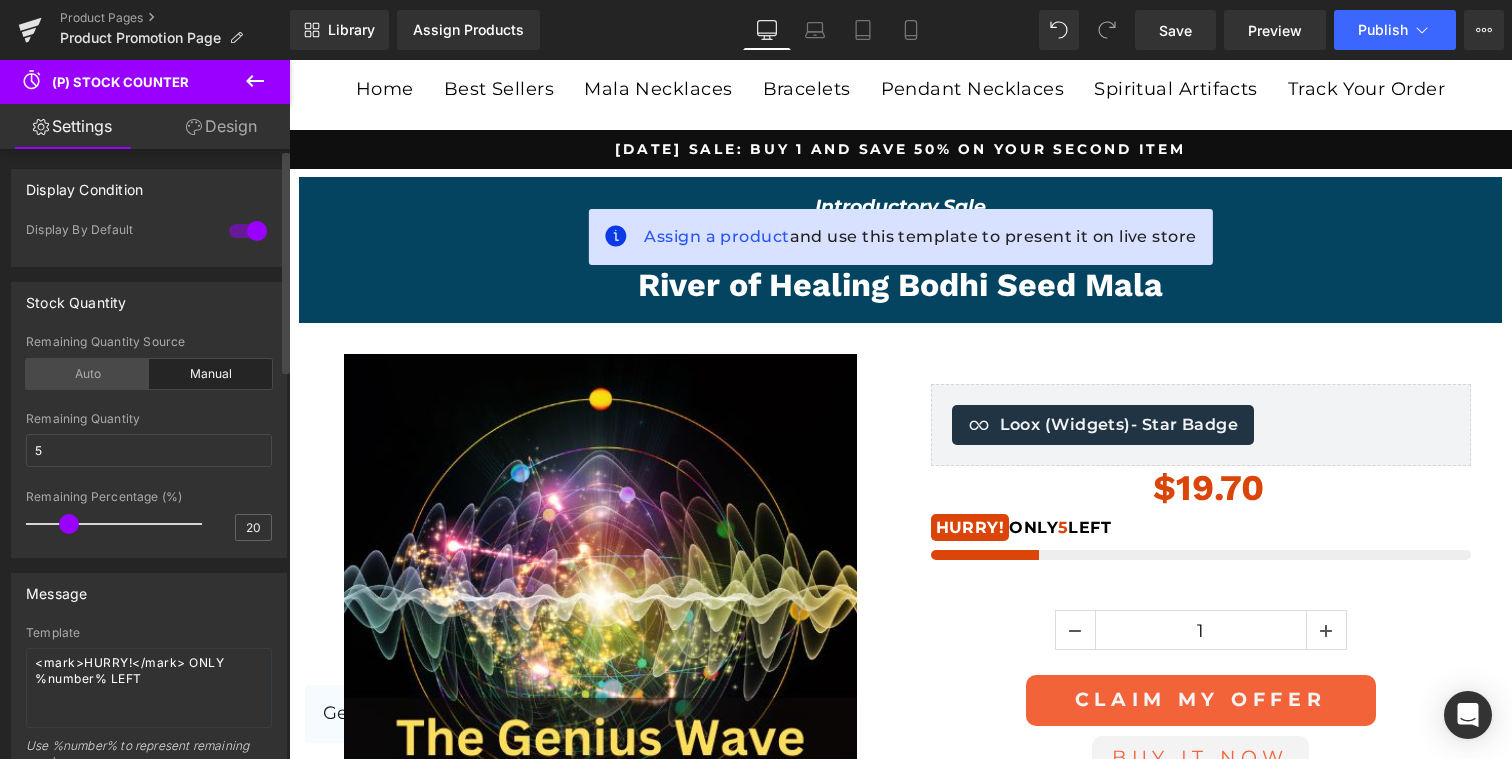 click on "Auto" at bounding box center (87, 374) 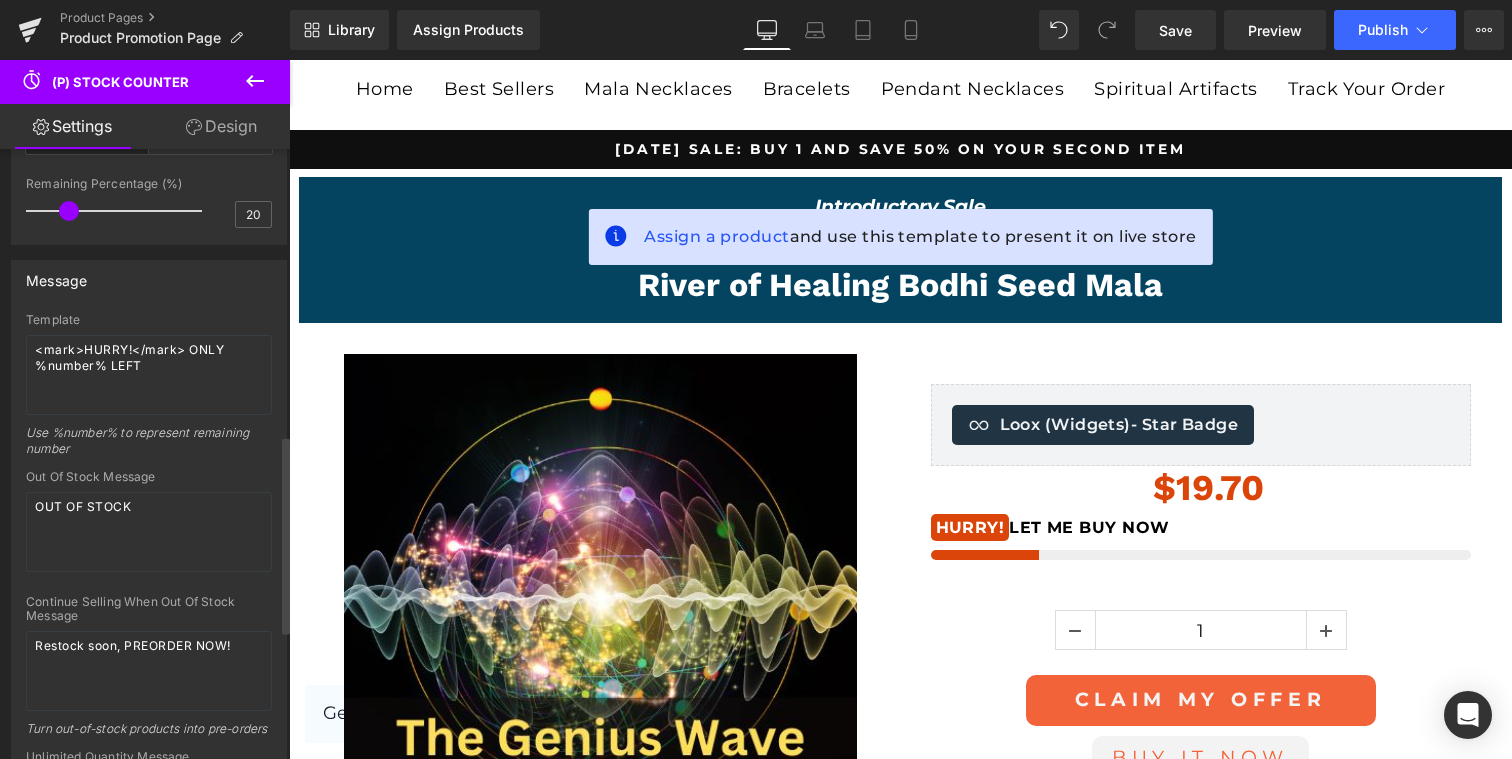scroll, scrollTop: 0, scrollLeft: 0, axis: both 